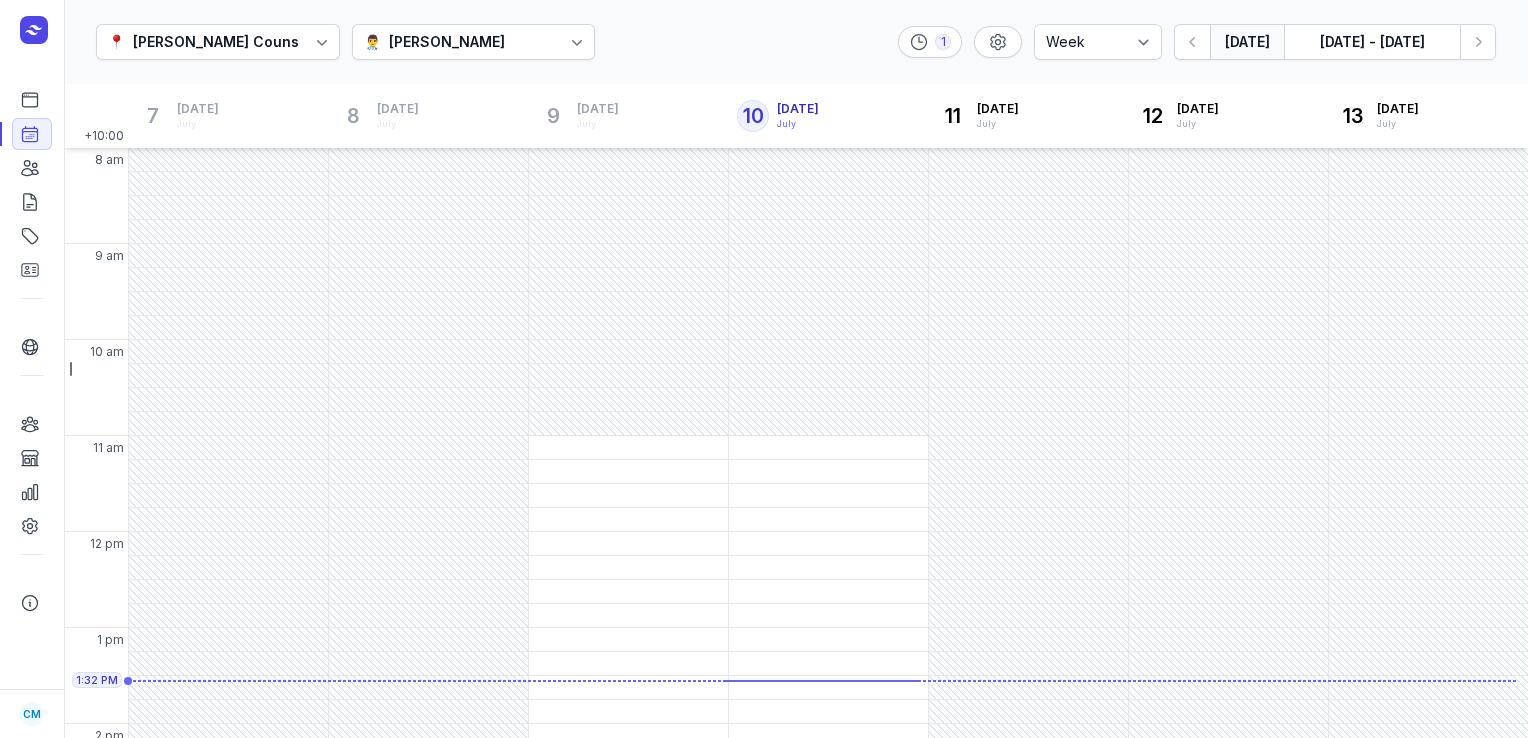 select on "week" 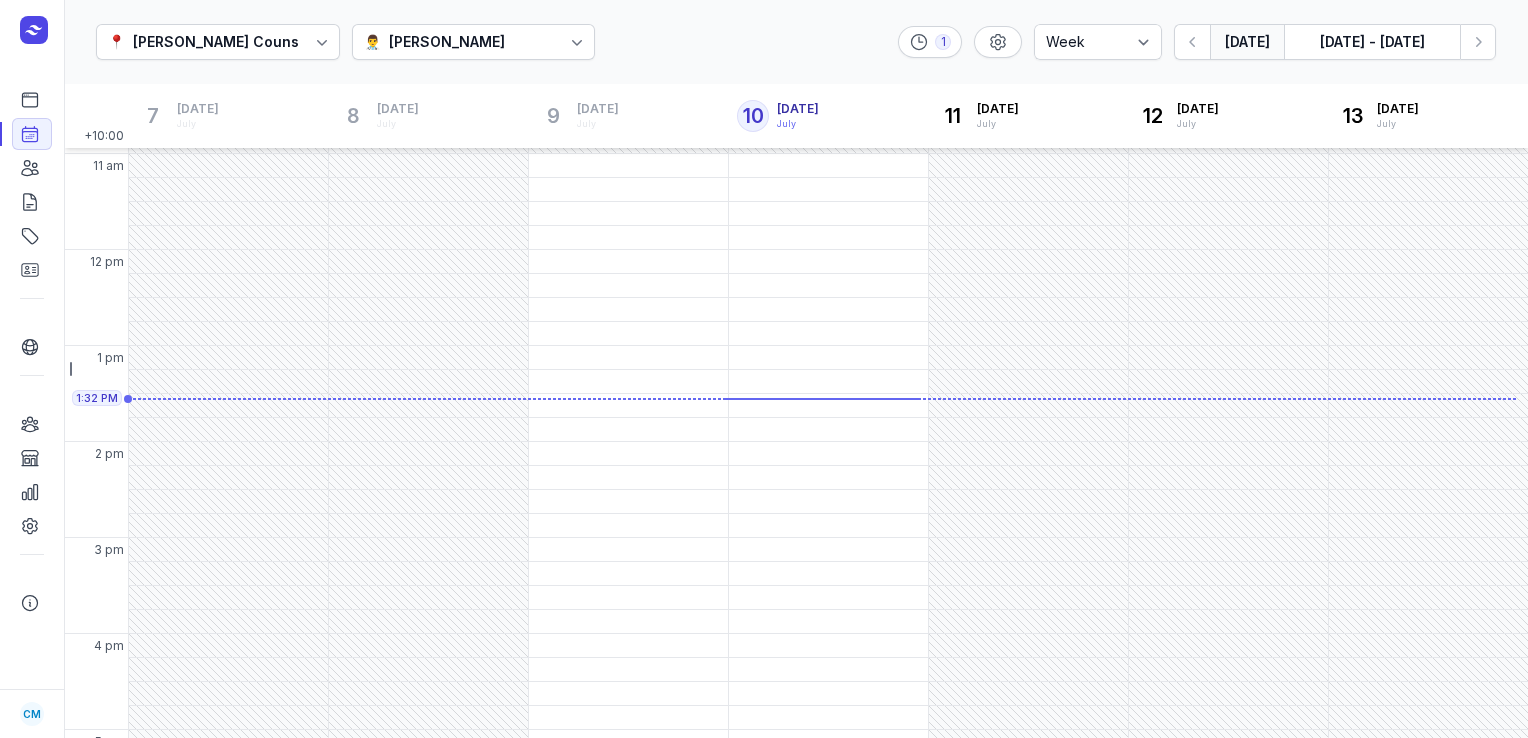 scroll, scrollTop: 0, scrollLeft: 0, axis: both 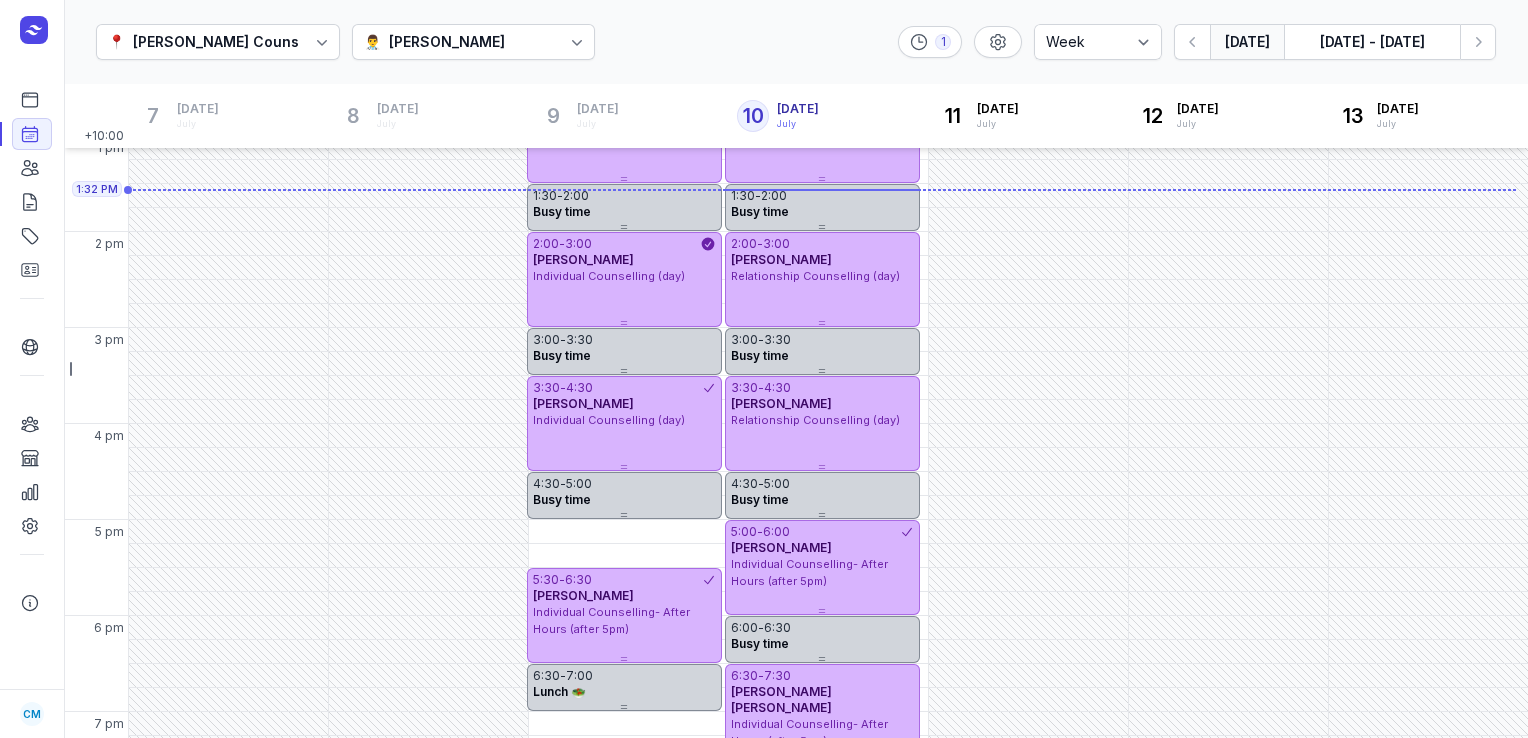 click 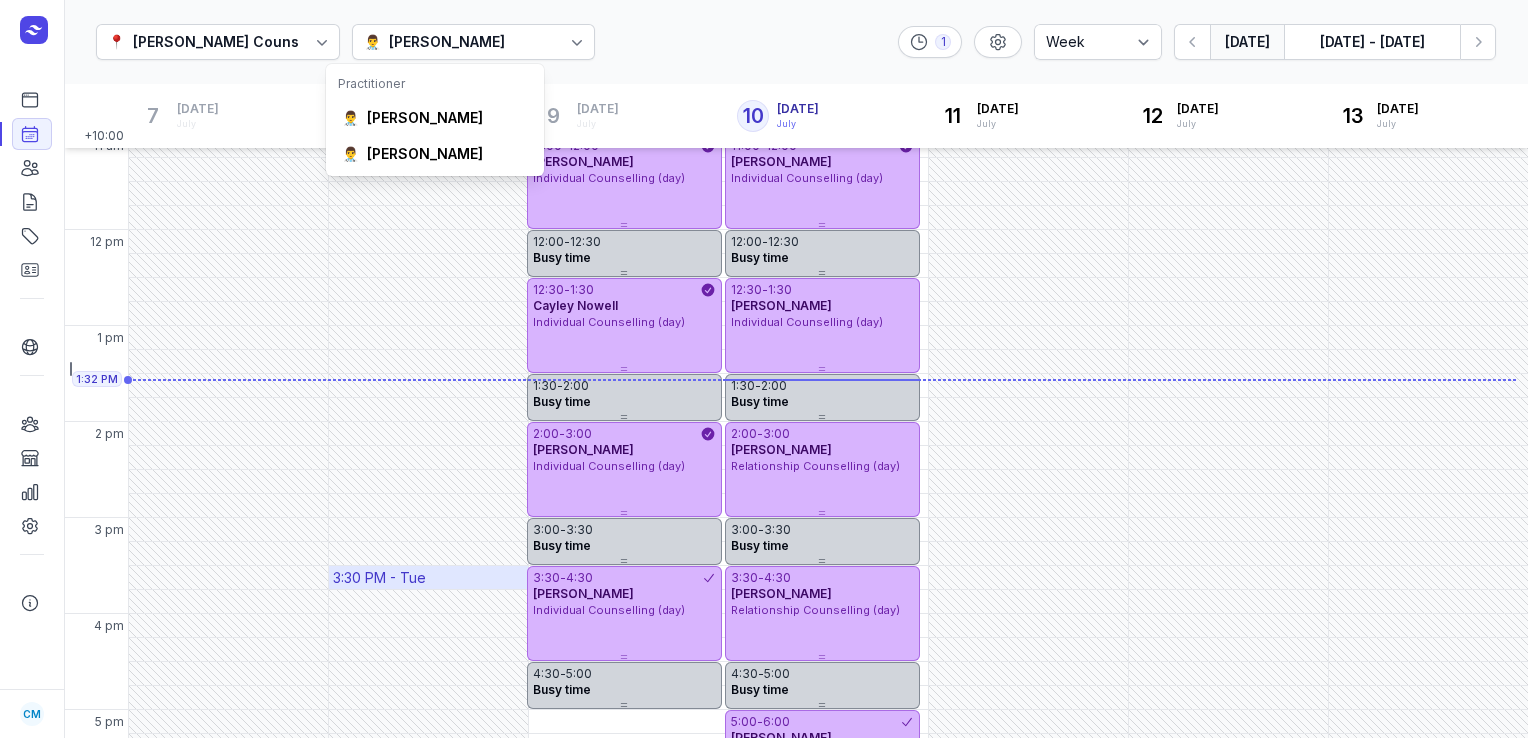 scroll, scrollTop: 224, scrollLeft: 0, axis: vertical 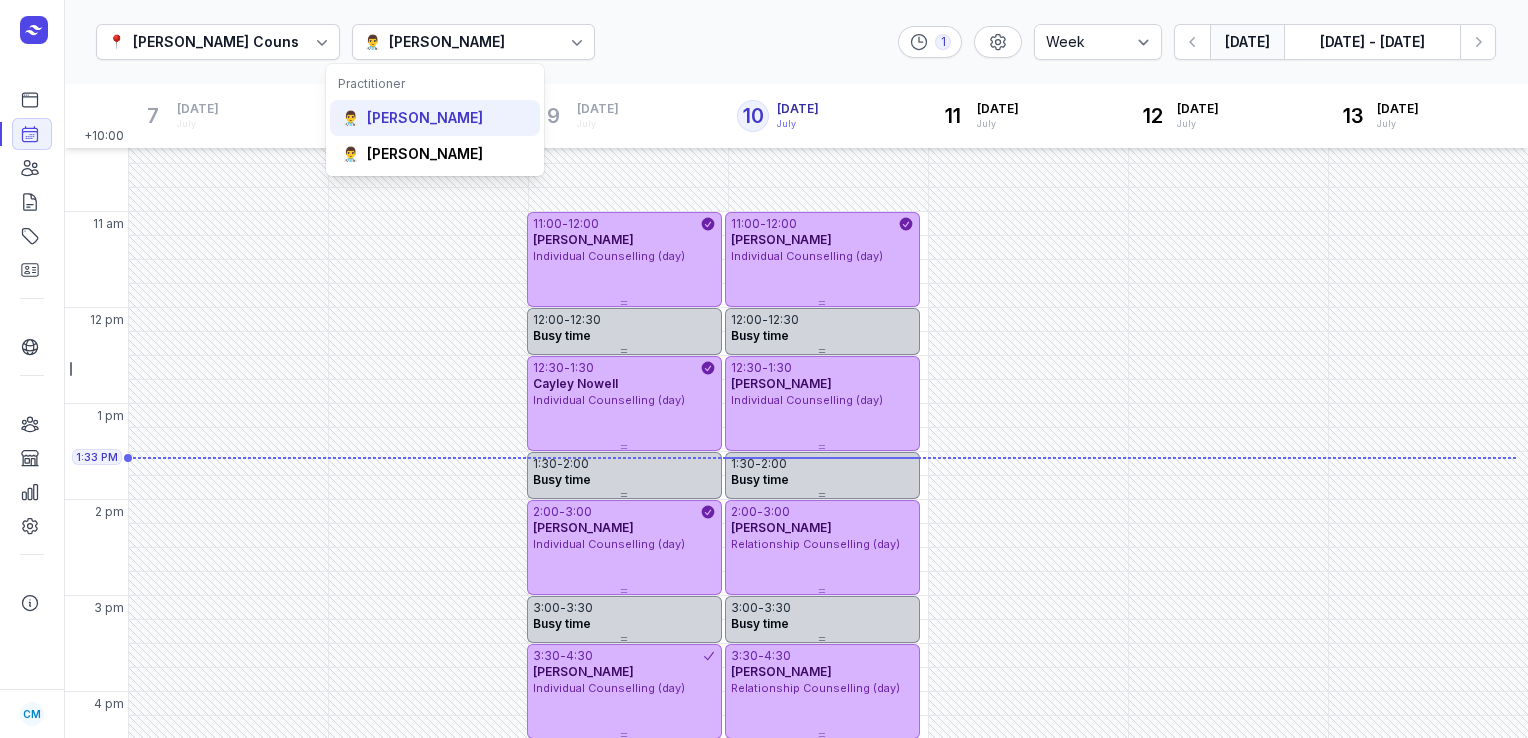 click on "[PERSON_NAME]" at bounding box center (425, 118) 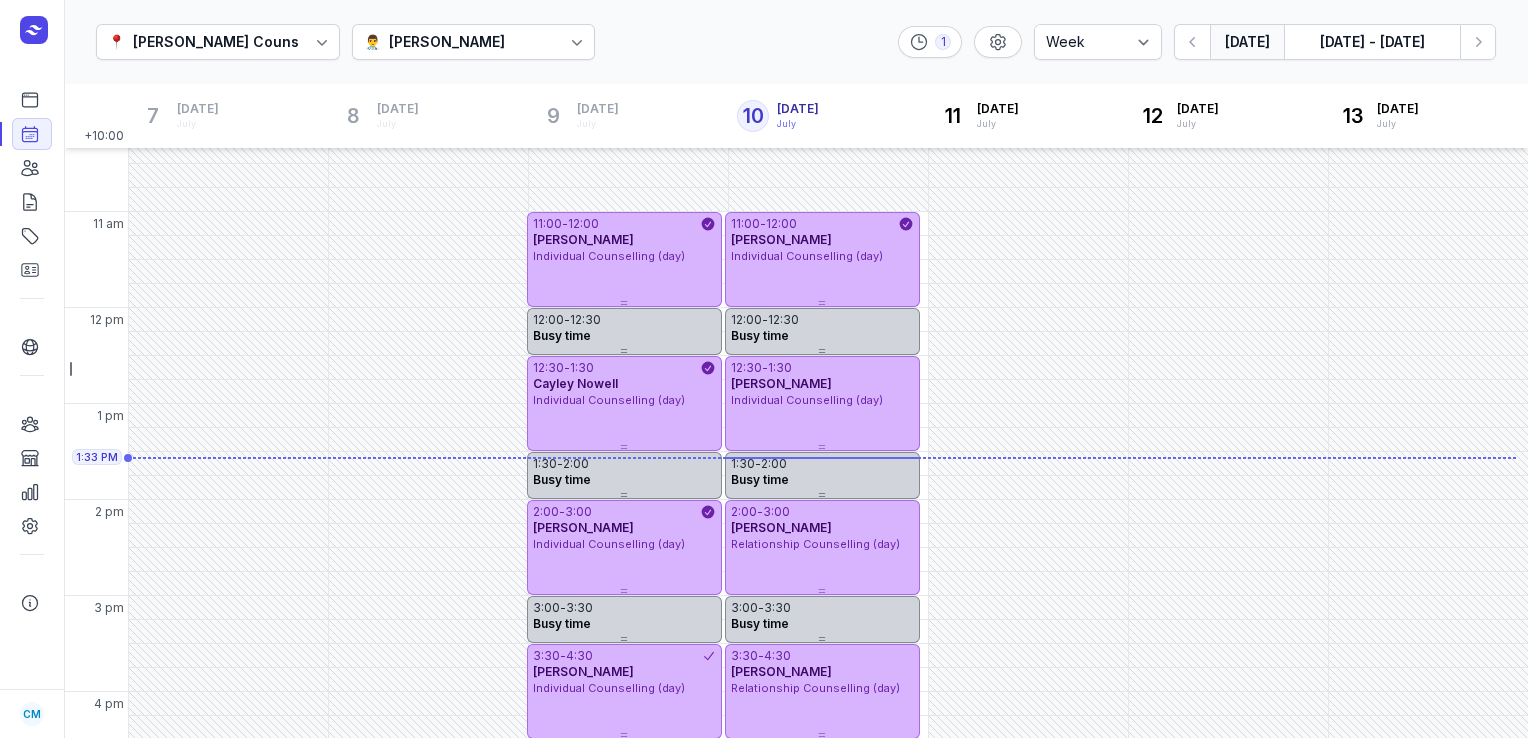 click on "👨‍⚕️ [PERSON_NAME]" at bounding box center (474, 42) 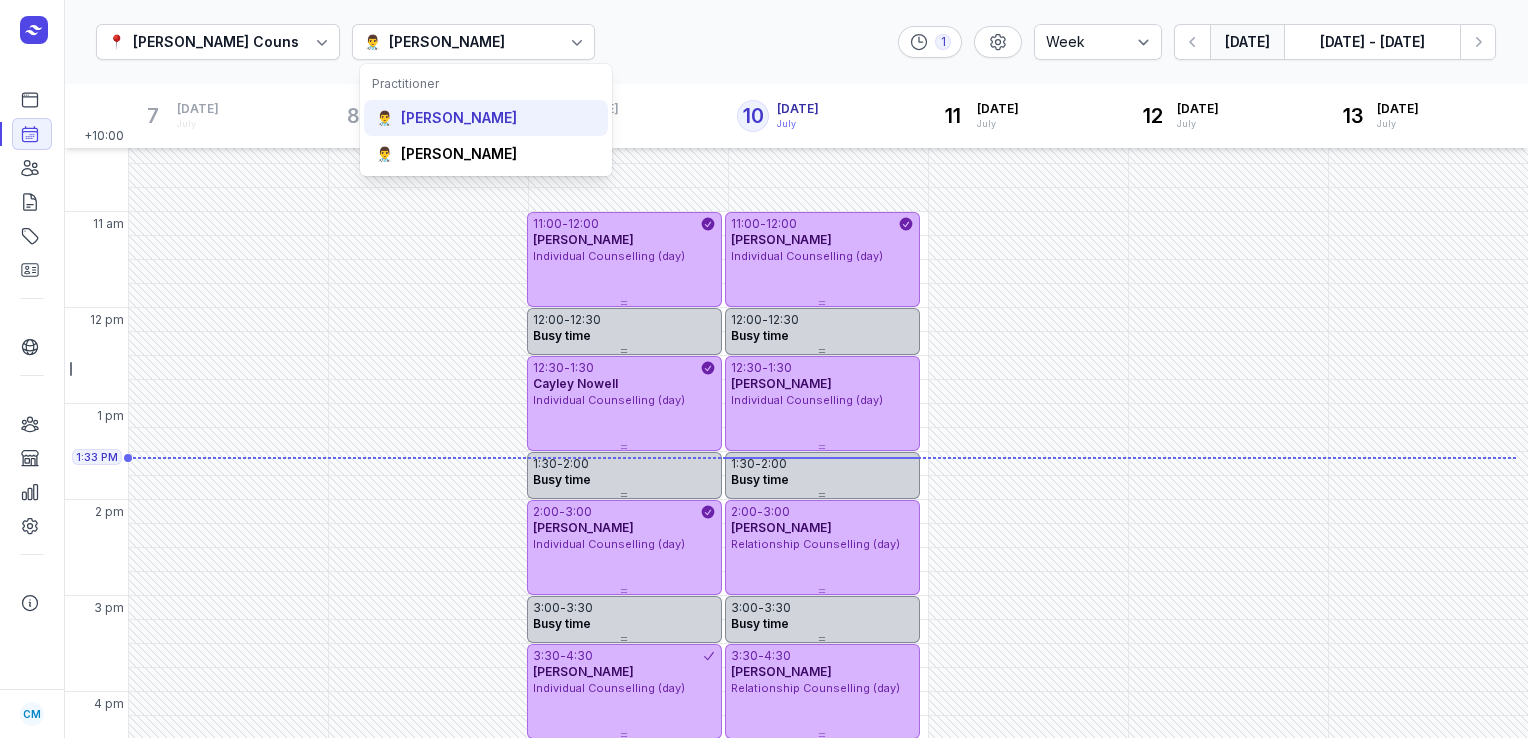 click on "[PERSON_NAME]" at bounding box center (459, 118) 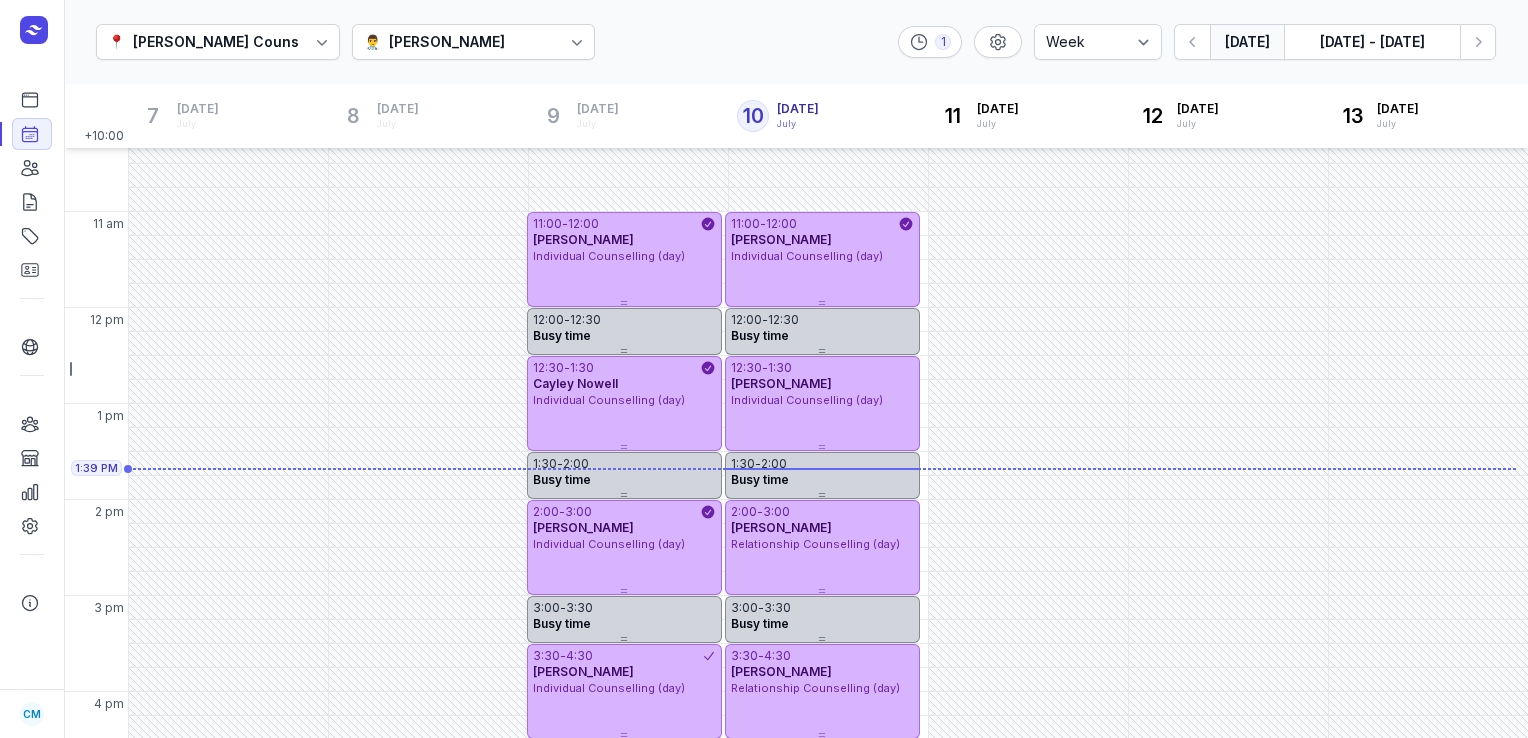 click on "[PERSON_NAME]" at bounding box center [447, 42] 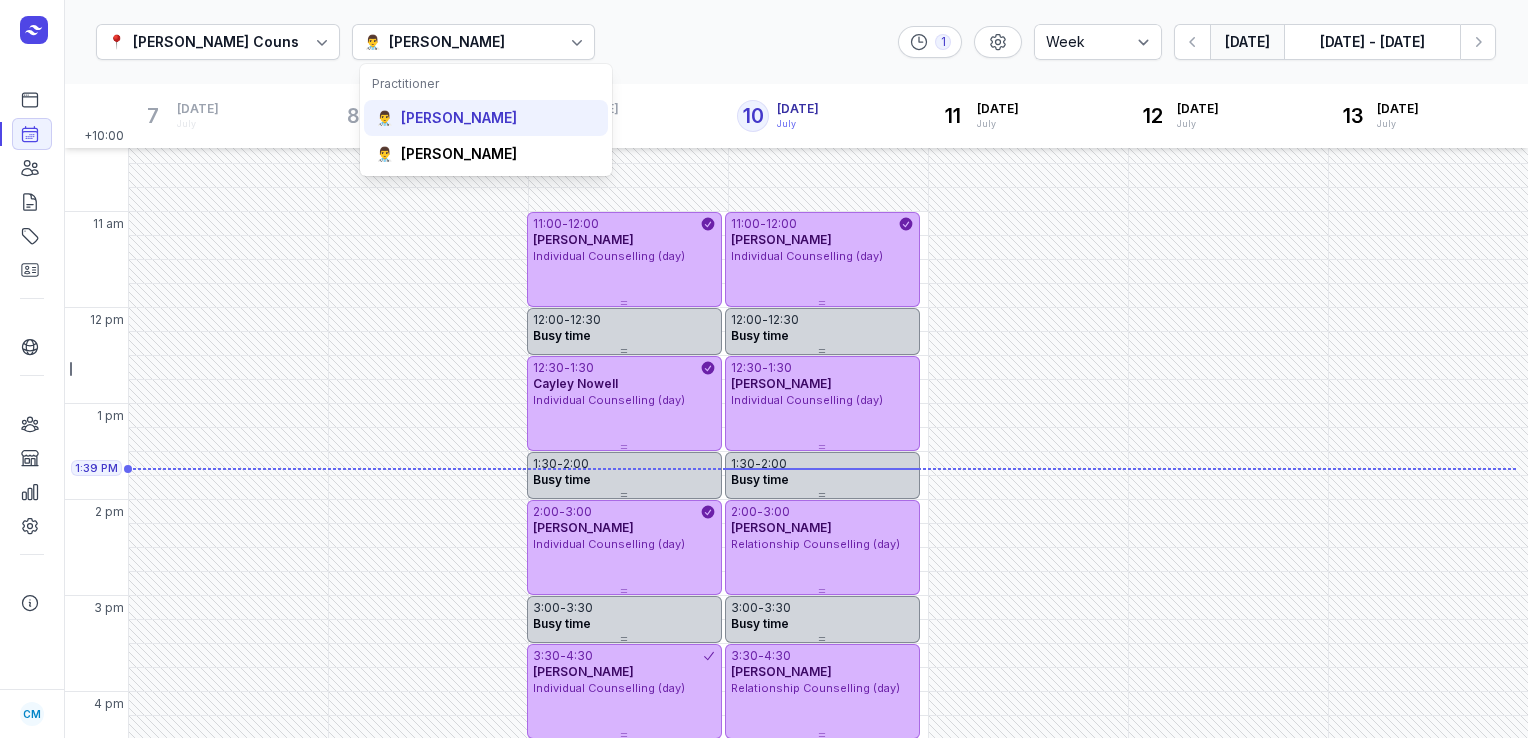 click on "[PERSON_NAME]" at bounding box center [459, 118] 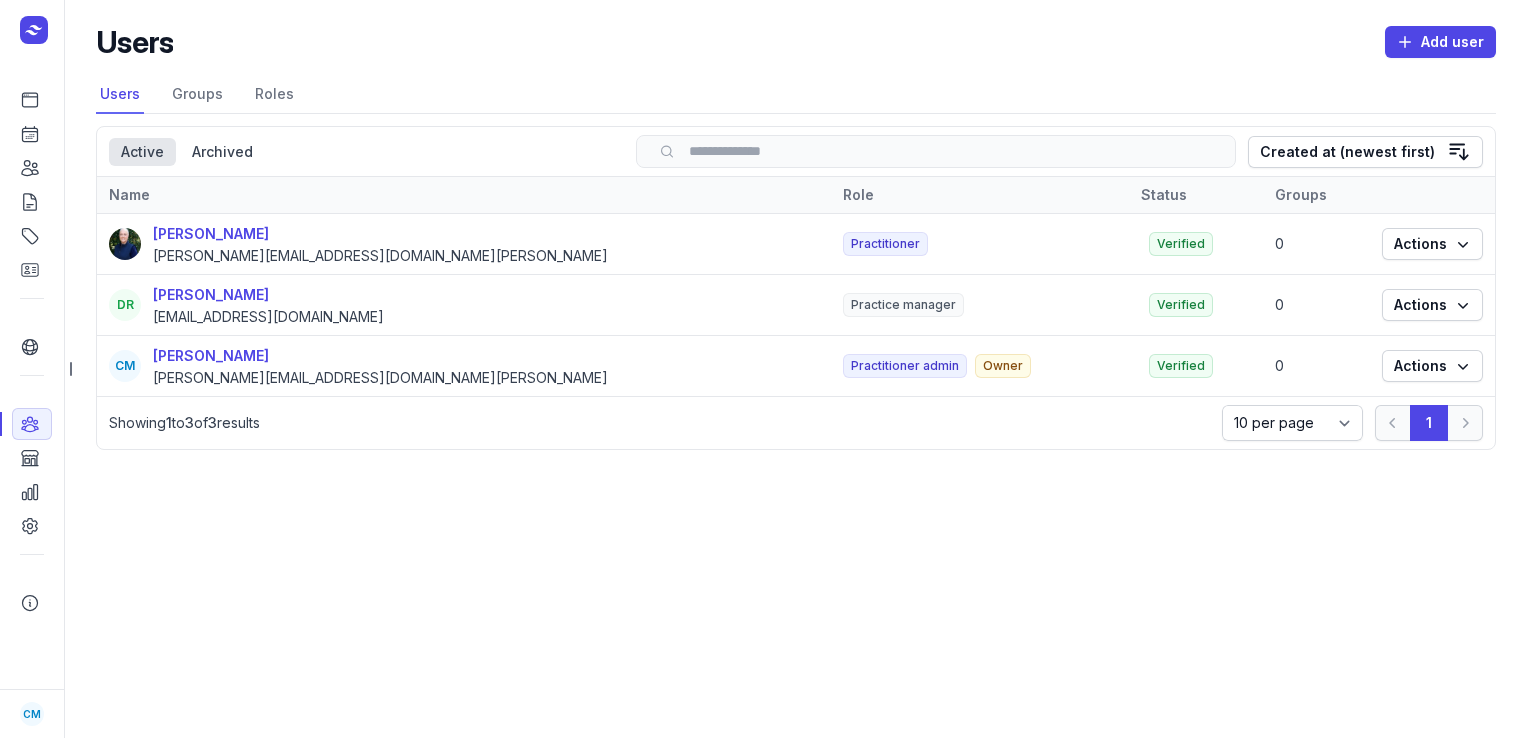 scroll, scrollTop: 0, scrollLeft: 0, axis: both 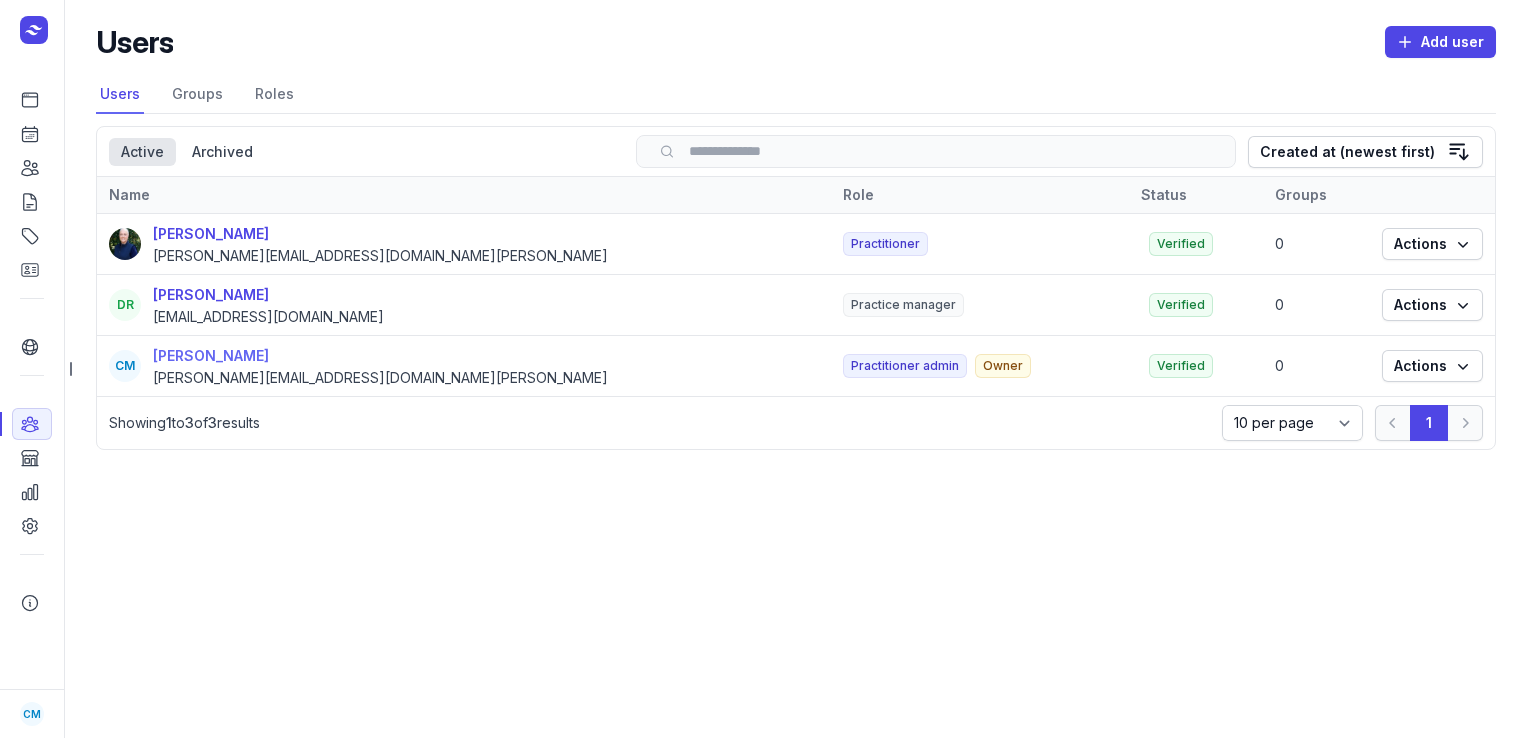 click on "[PERSON_NAME]" 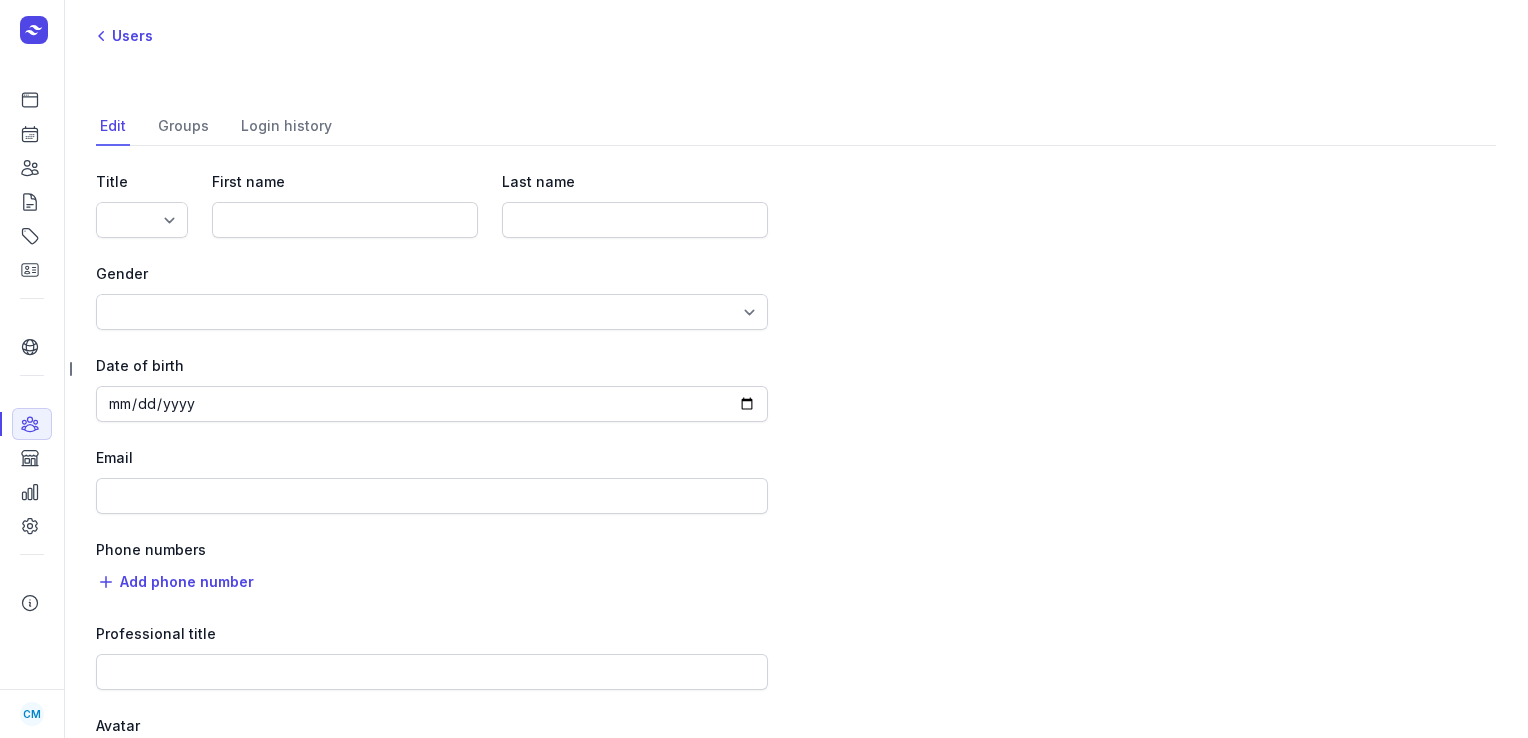 type on "COURTNEY" 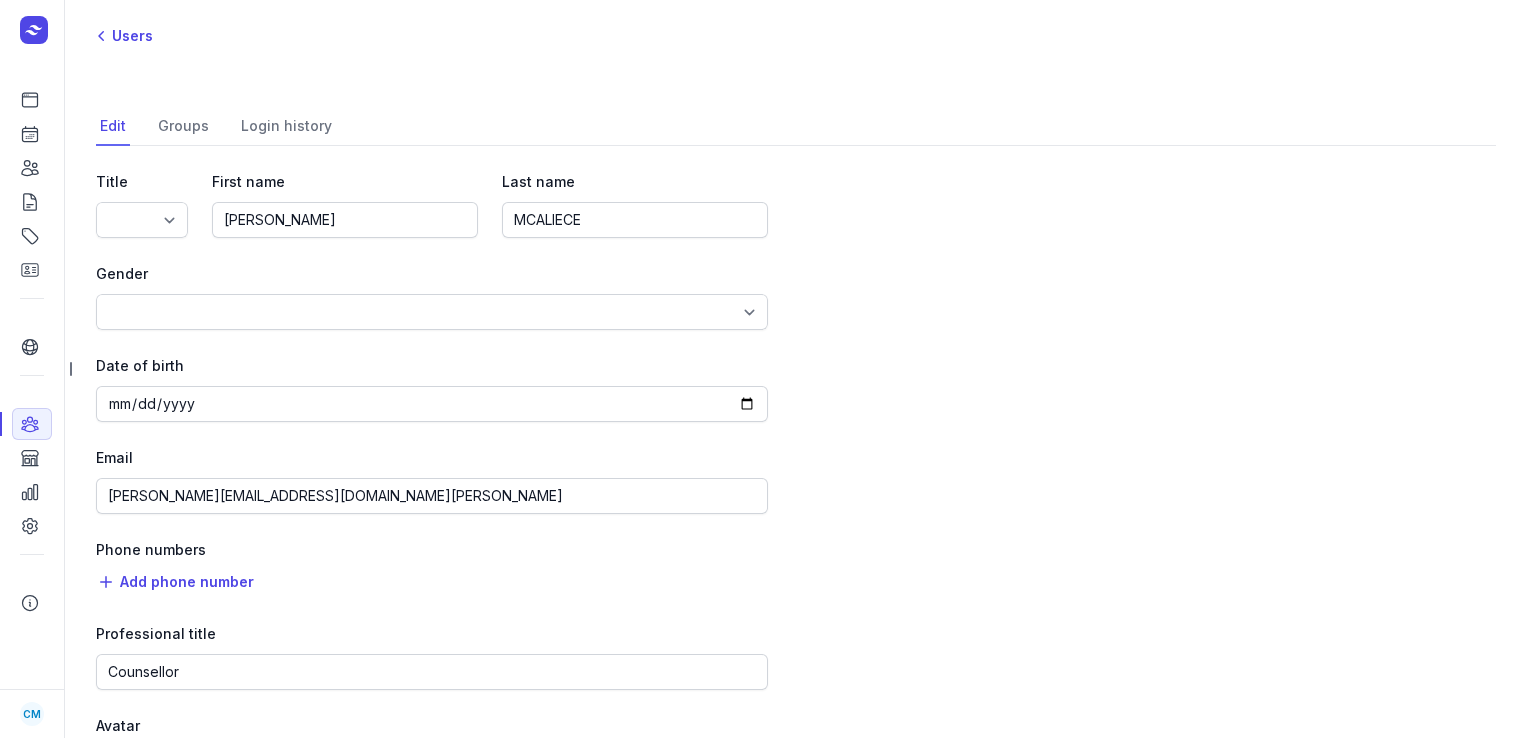 select on "+61" 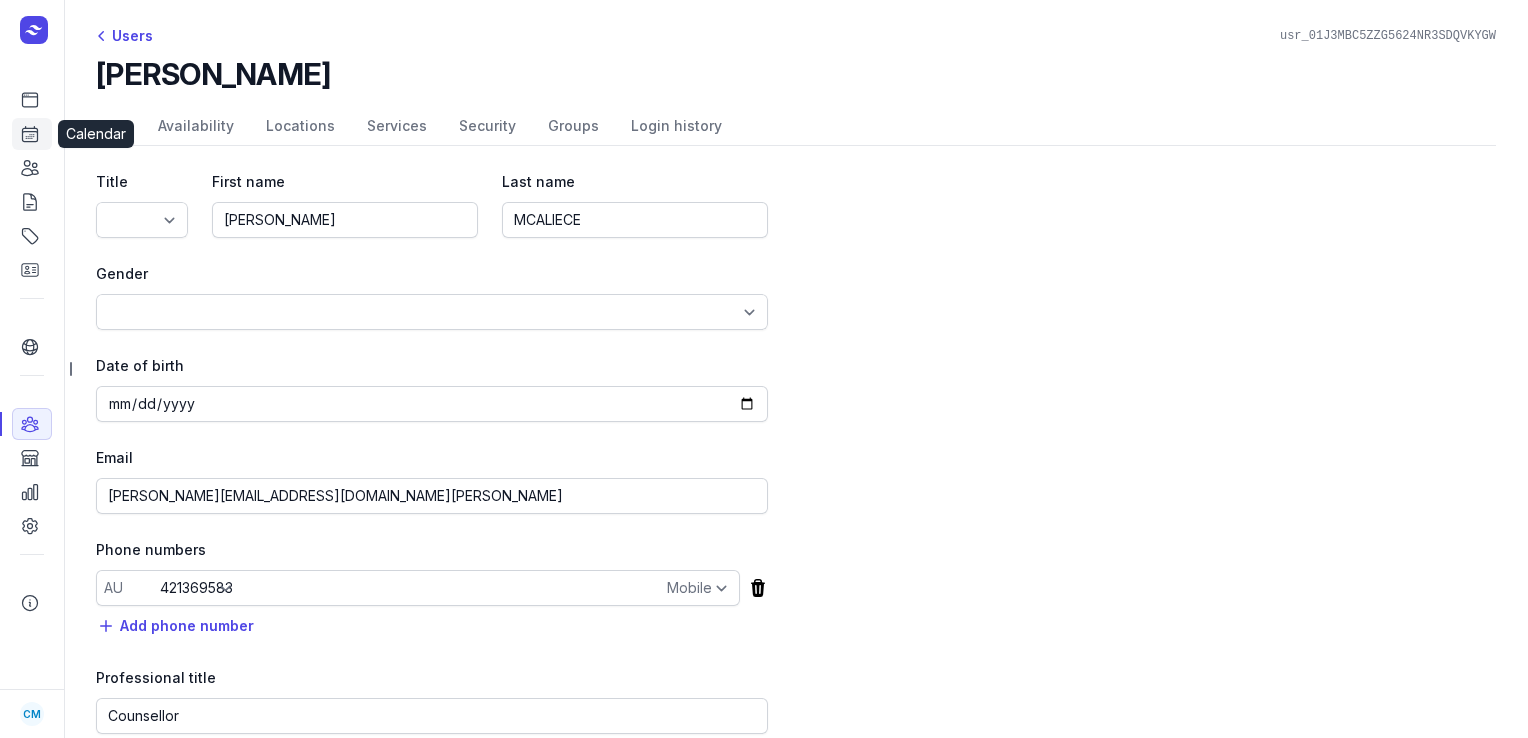 click 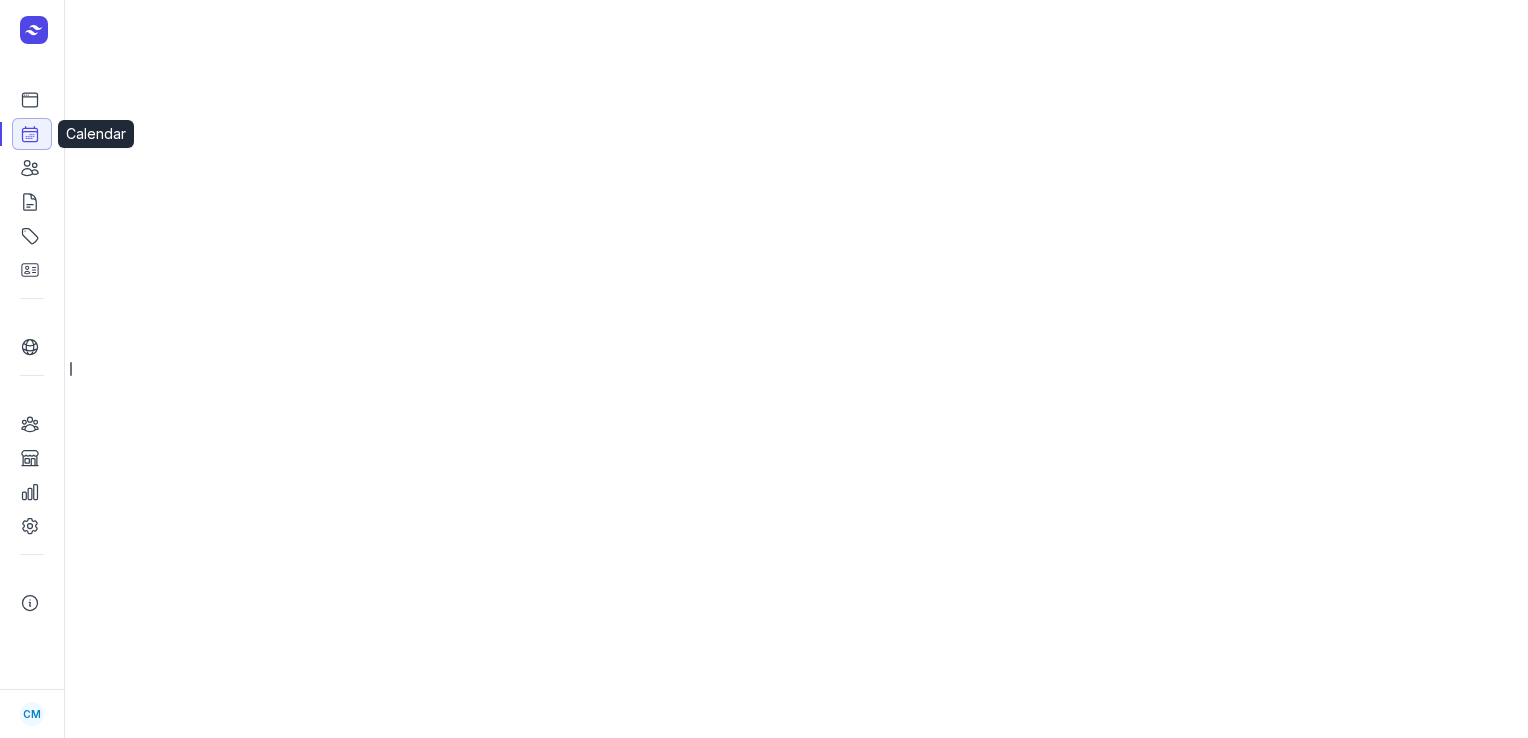 select on "week" 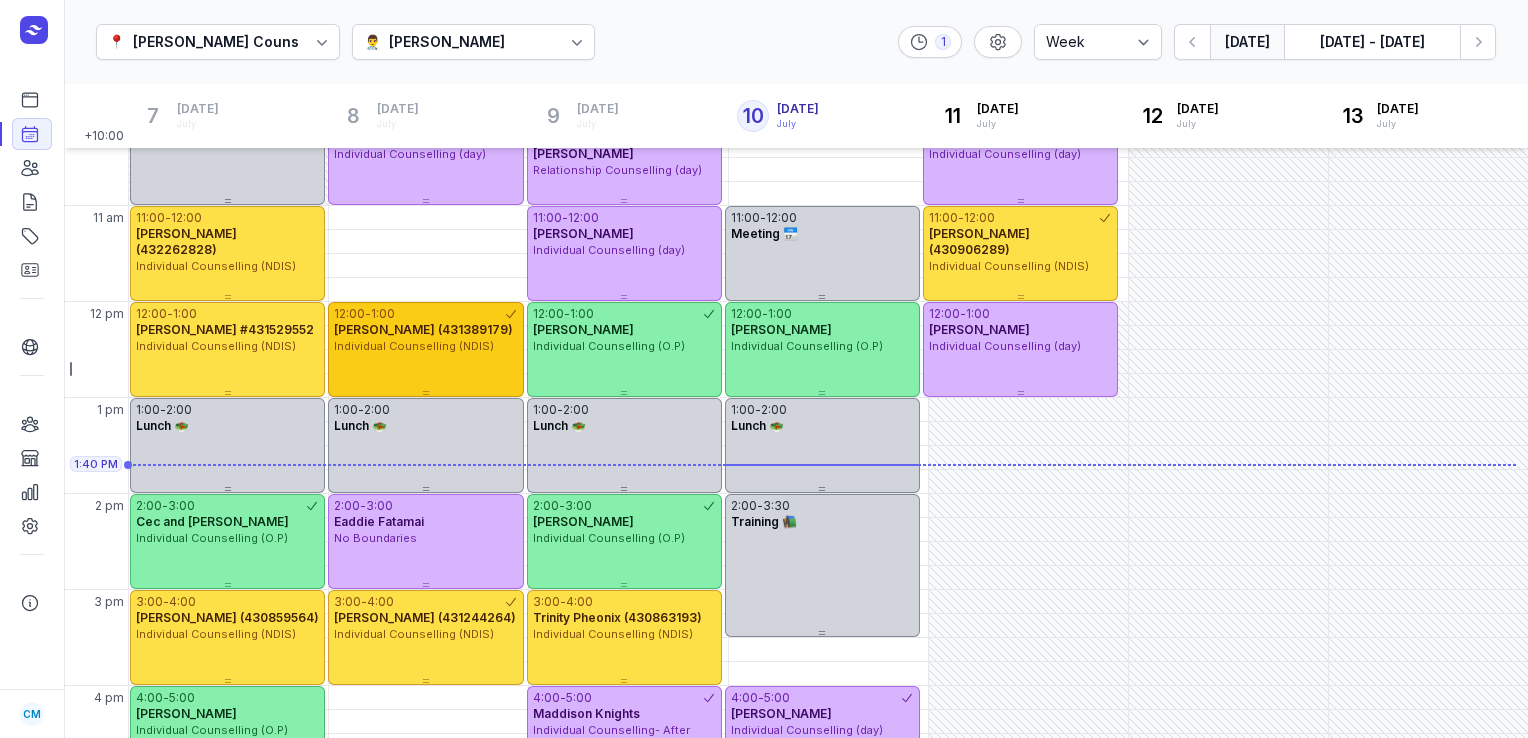 scroll, scrollTop: 295, scrollLeft: 0, axis: vertical 